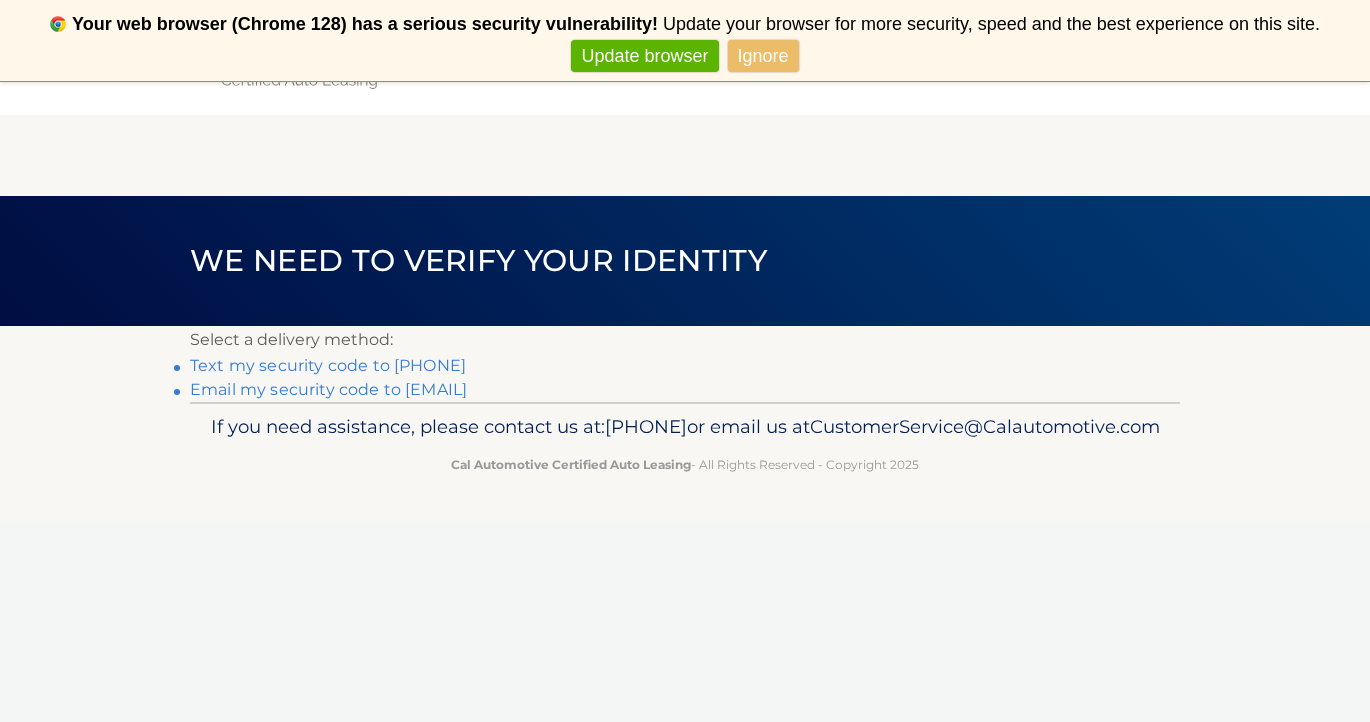 scroll, scrollTop: 0, scrollLeft: 0, axis: both 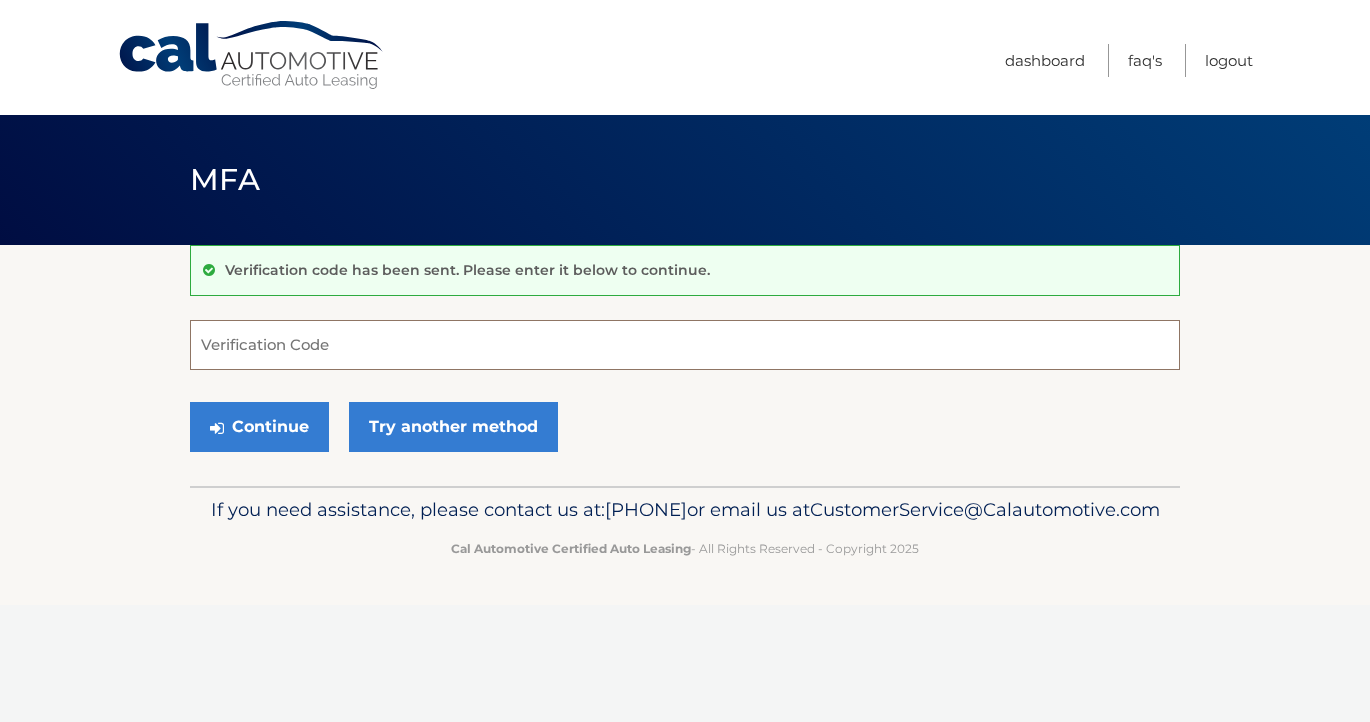 click on "Verification Code" at bounding box center (685, 345) 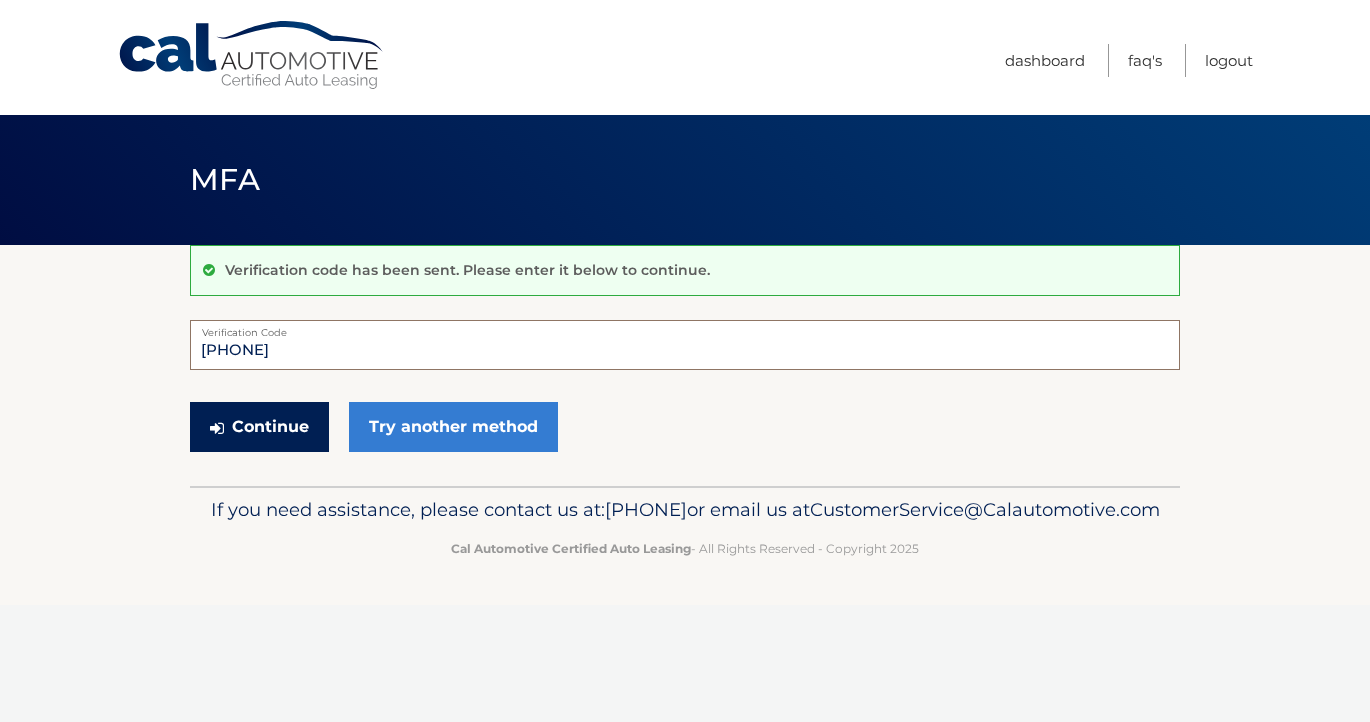 type on "616980" 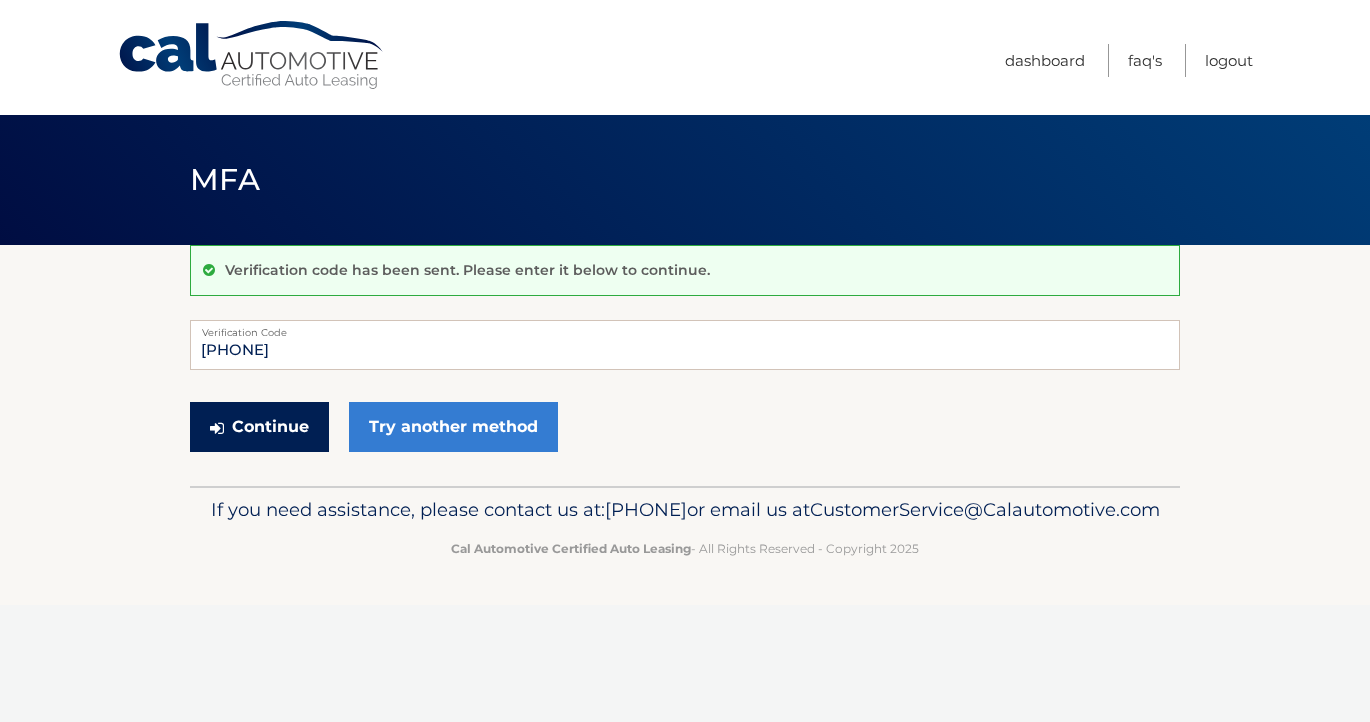 click on "Continue" at bounding box center (259, 427) 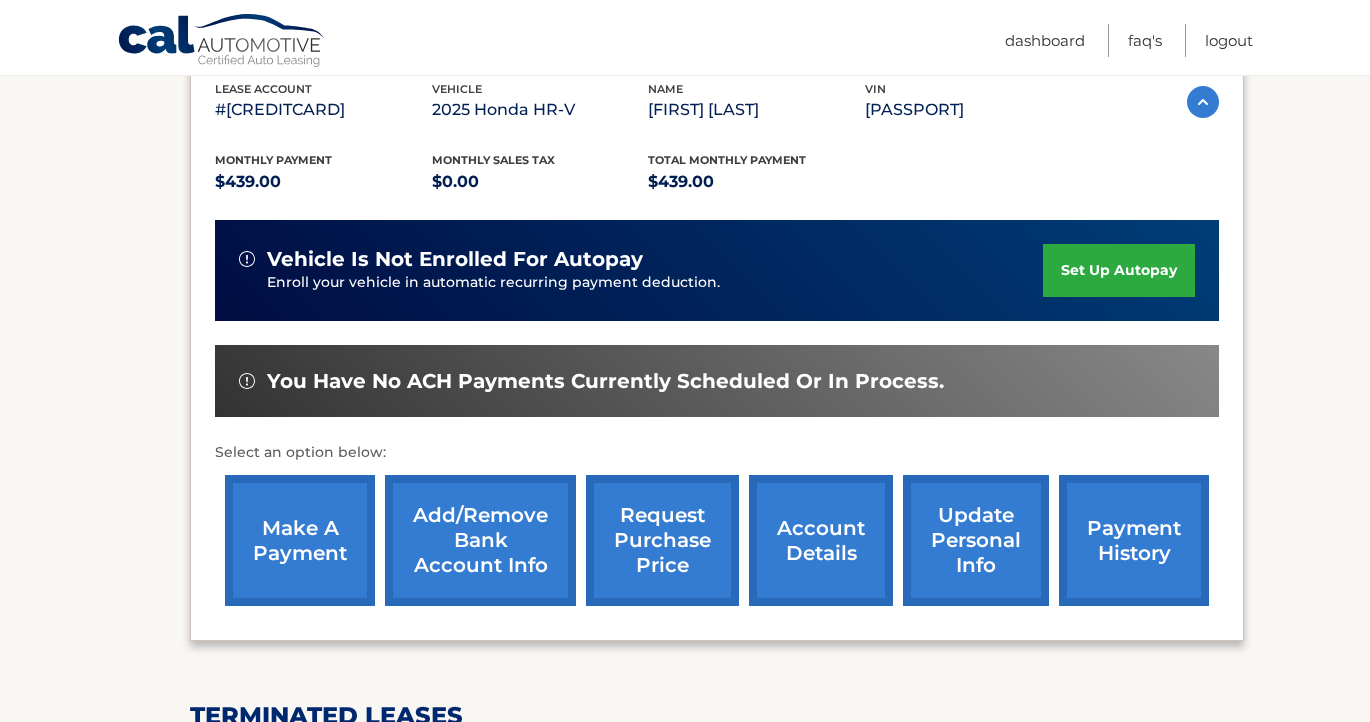 scroll, scrollTop: 389, scrollLeft: 0, axis: vertical 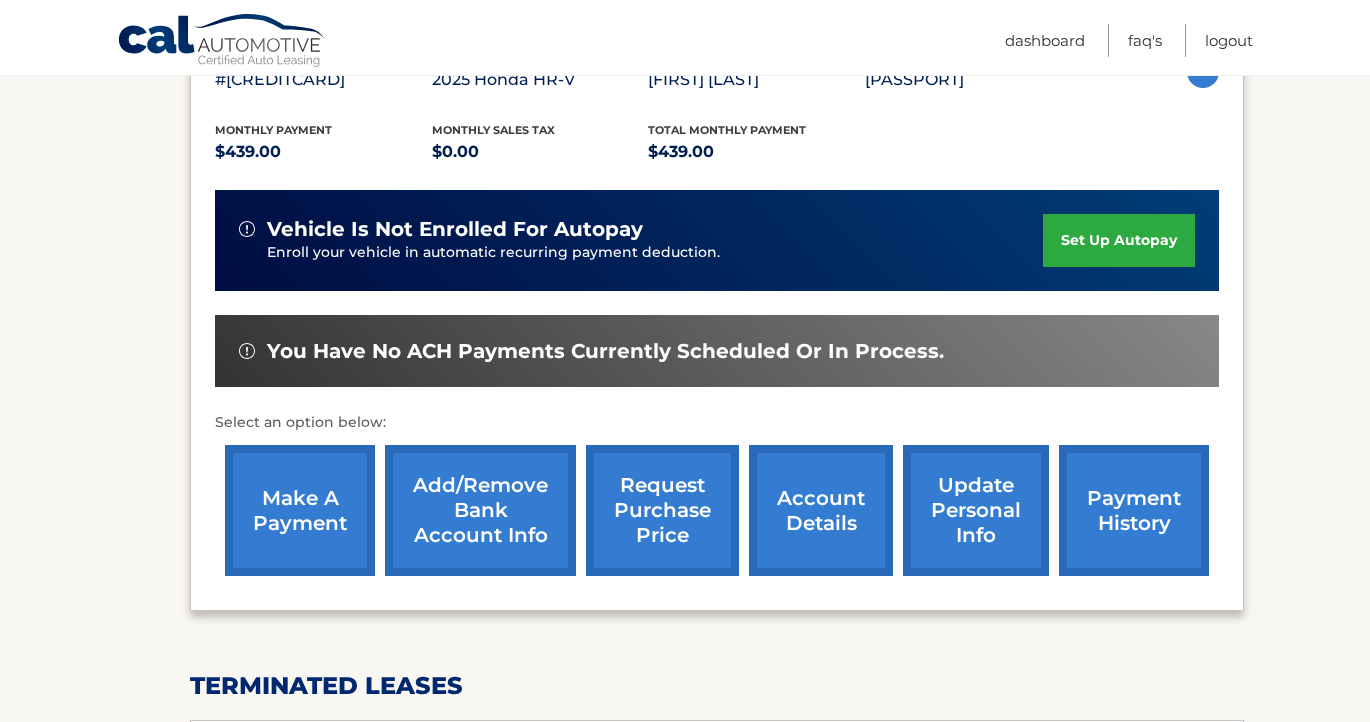 click on "payment history" at bounding box center [1134, 510] 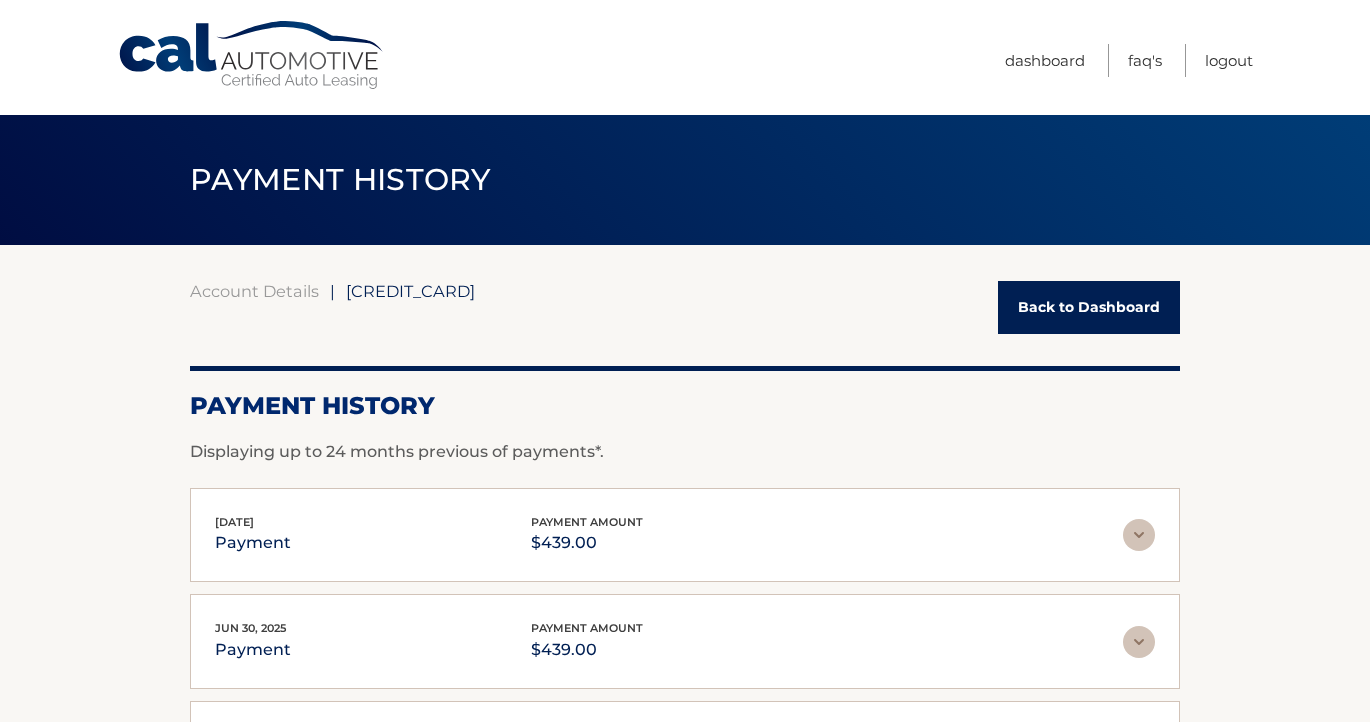 scroll, scrollTop: 0, scrollLeft: 0, axis: both 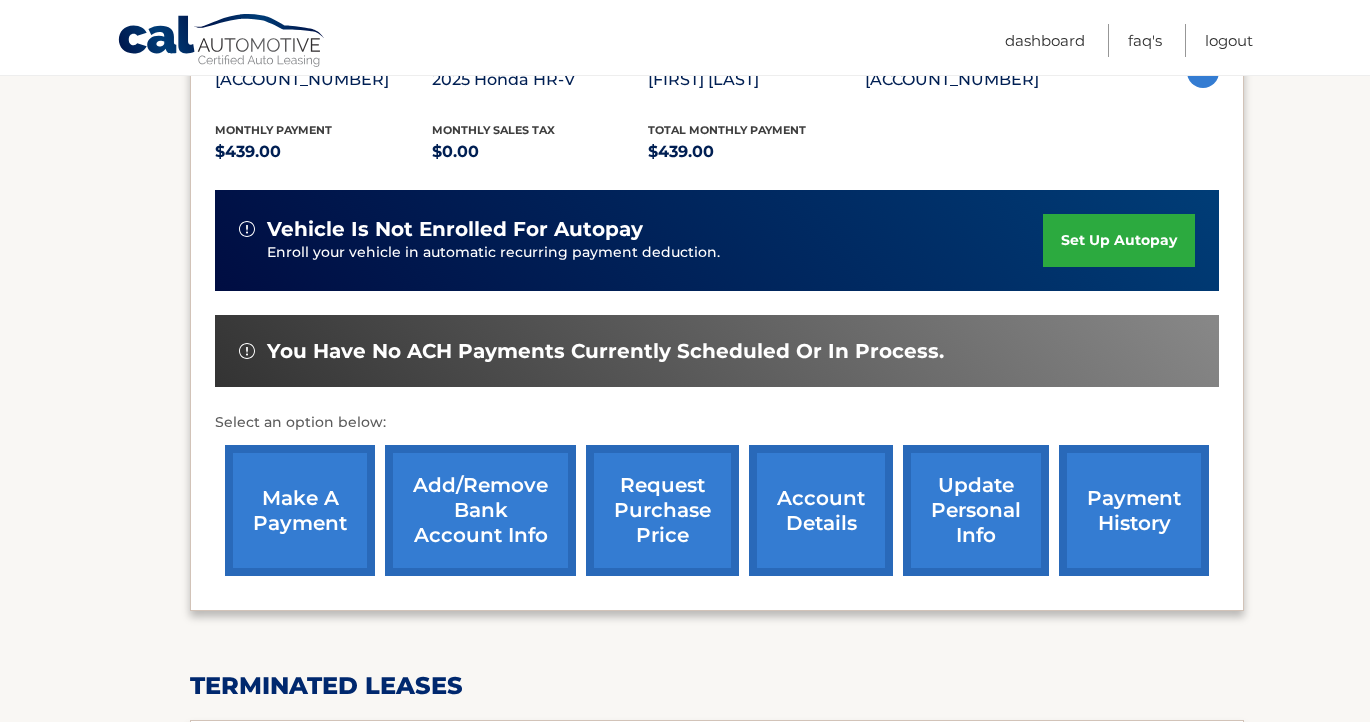 click on "make a payment" at bounding box center (300, 510) 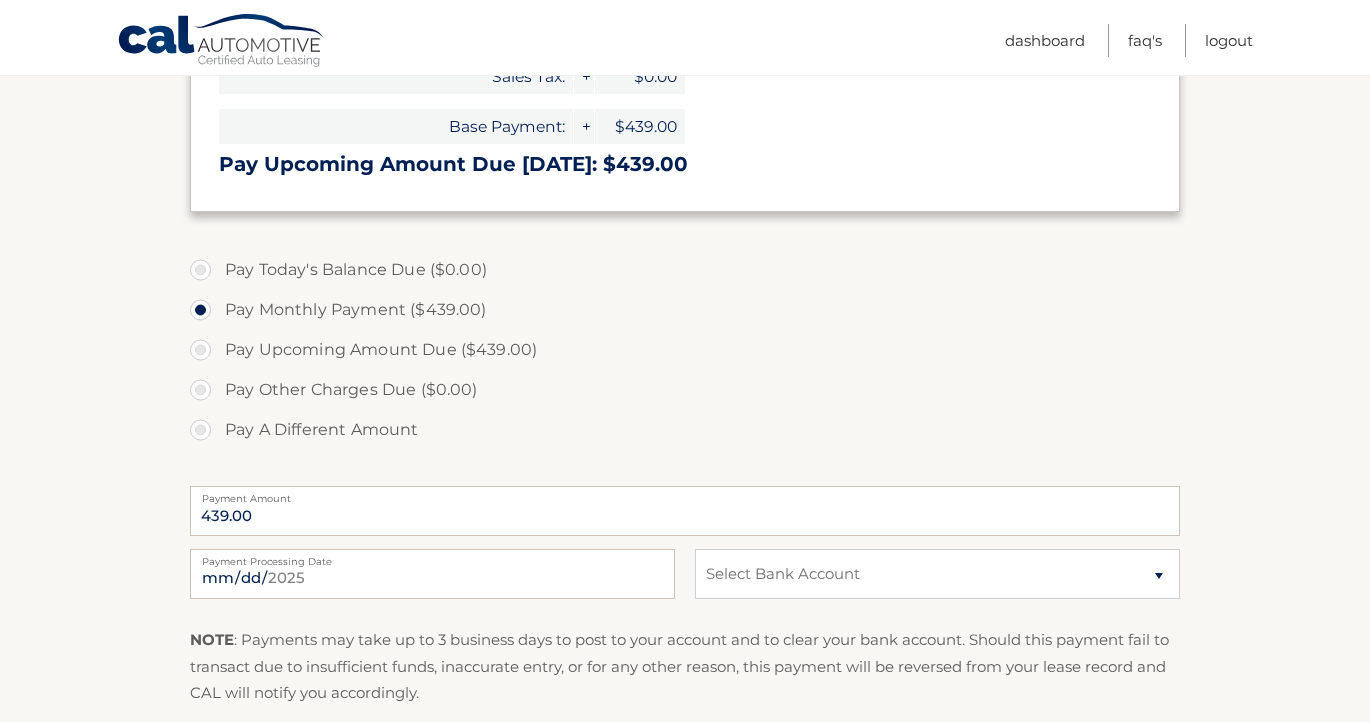scroll, scrollTop: 443, scrollLeft: 0, axis: vertical 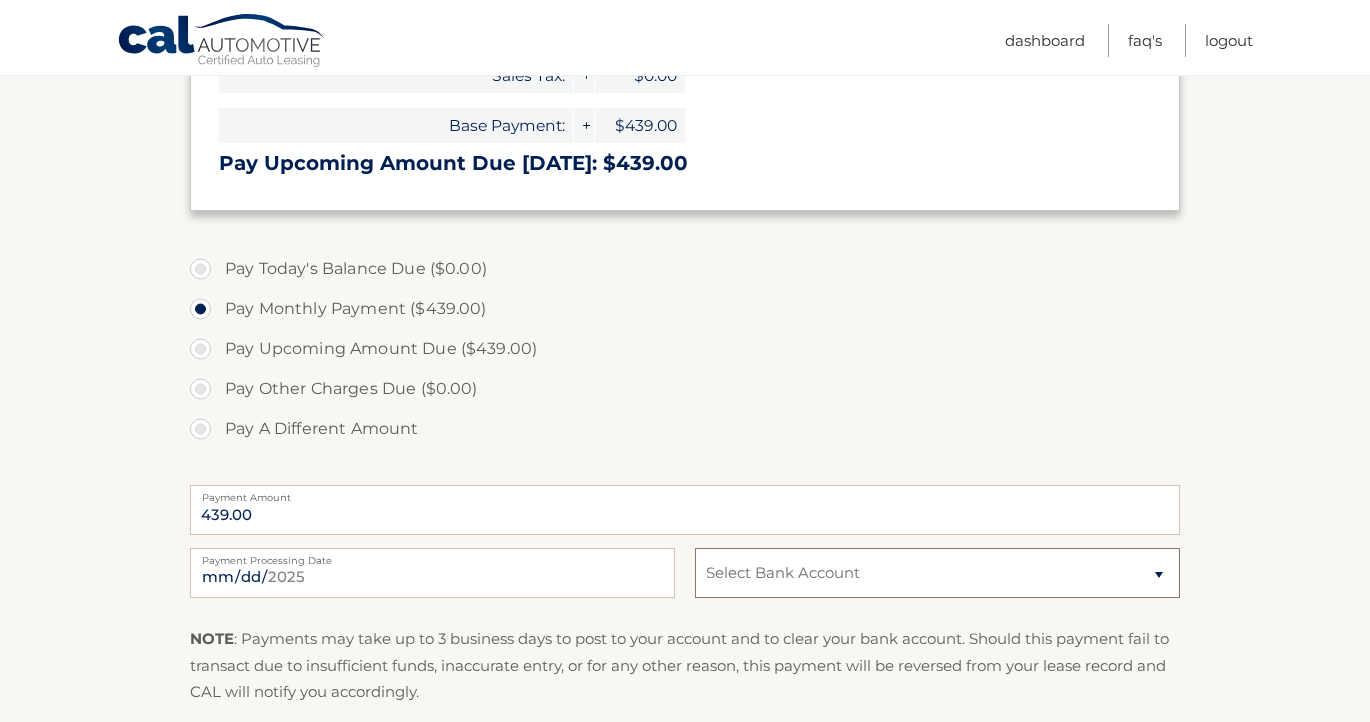 click on "Select Bank Account
Checking [BANK_NAME], NA *****[LAST_FOUR_DIGITS] Checking [BANK_NAME], NA *****[LAST_FOUR_DIGITS]" at bounding box center [937, 573] 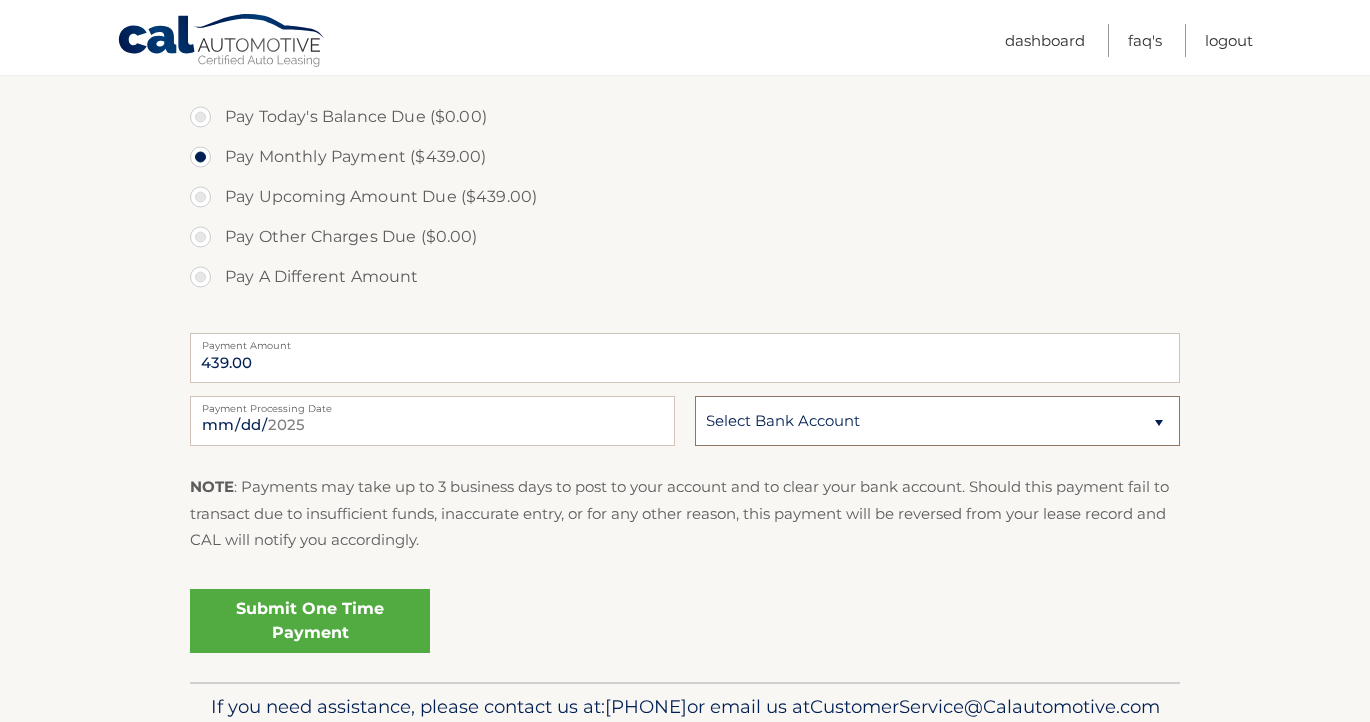 scroll, scrollTop: 638, scrollLeft: 0, axis: vertical 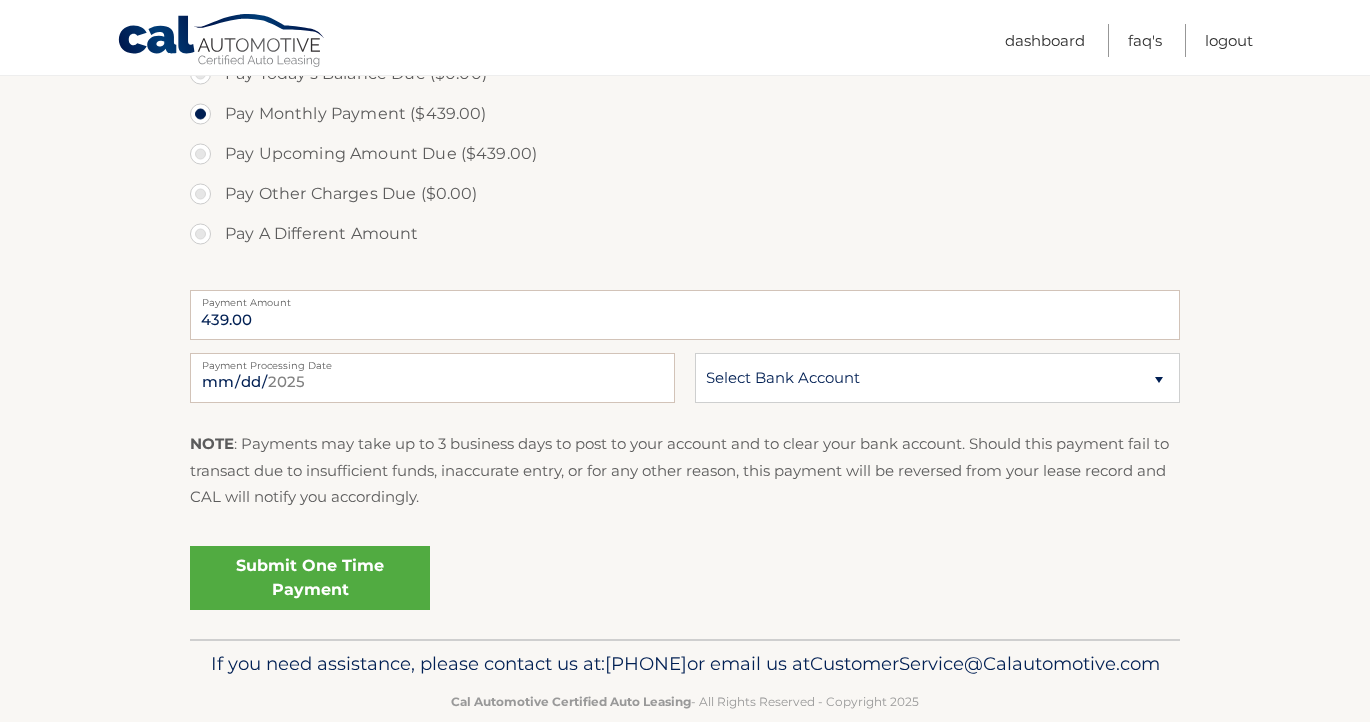 click on "Submit One Time Payment" at bounding box center [310, 578] 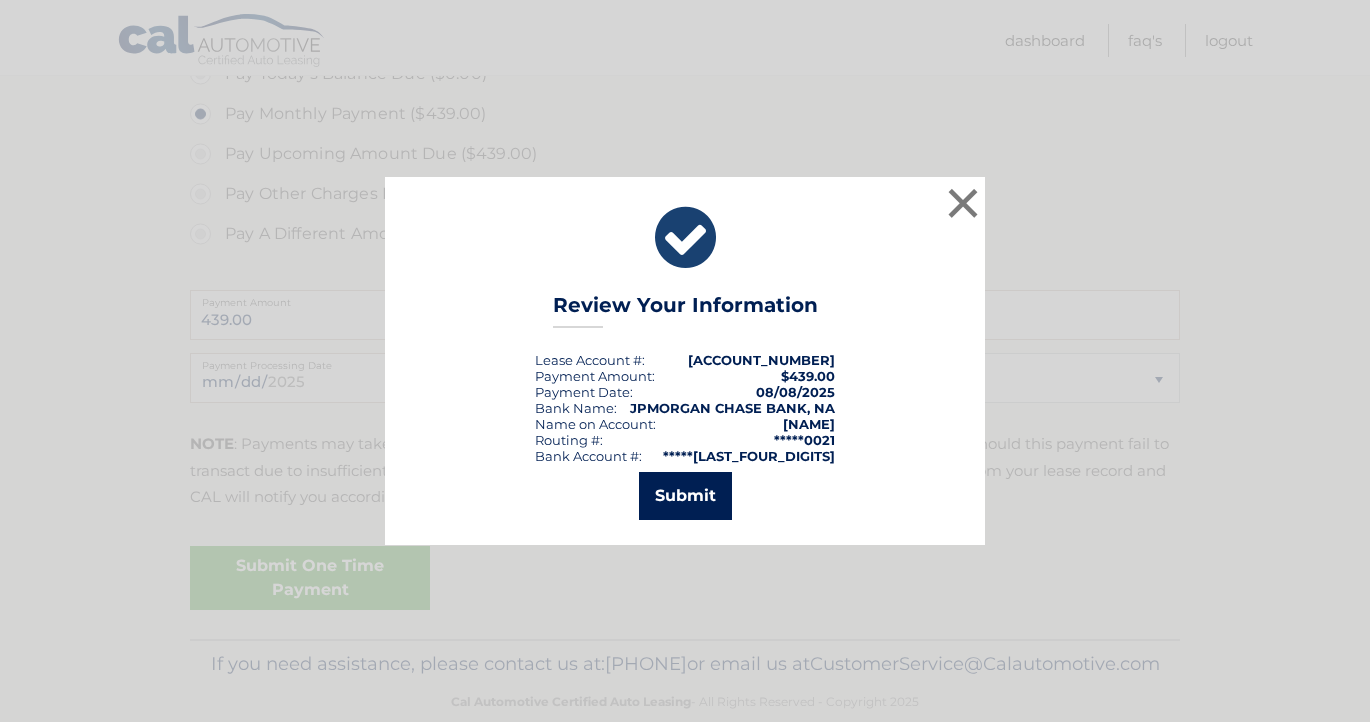 click on "Submit" at bounding box center (685, 496) 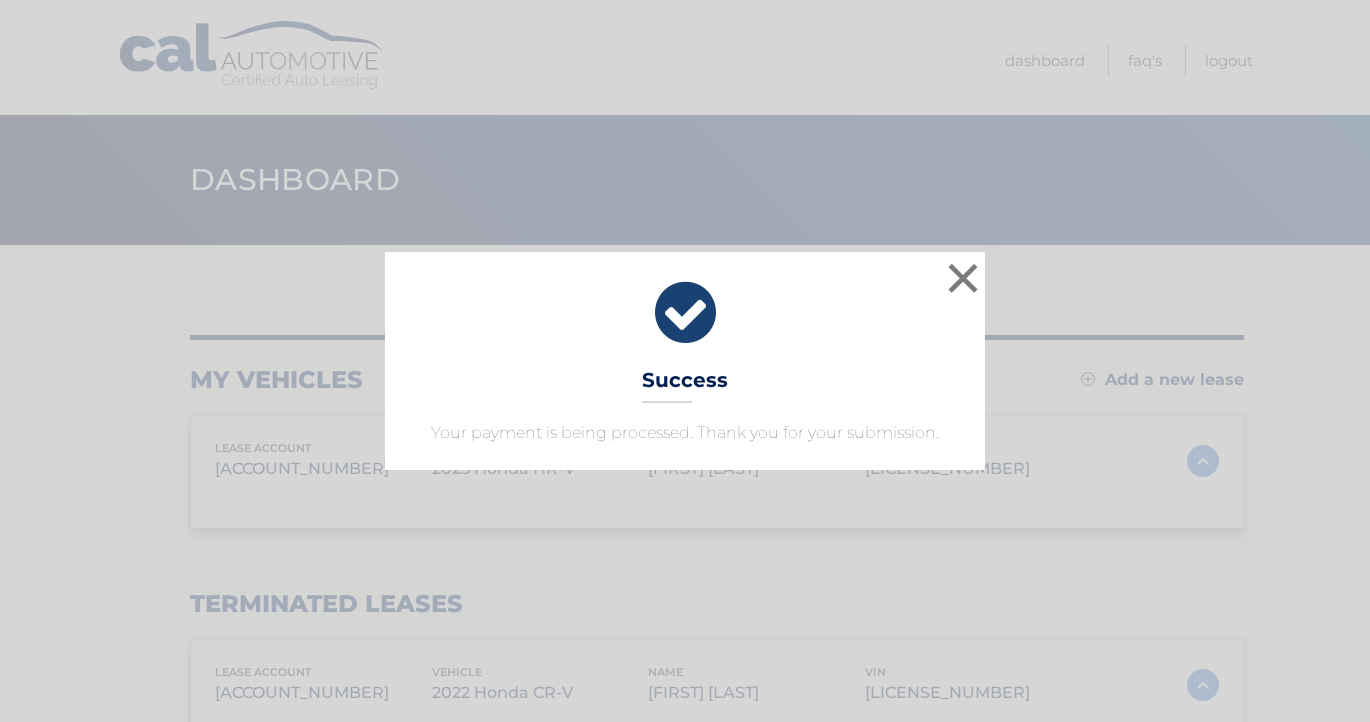 scroll, scrollTop: 0, scrollLeft: 0, axis: both 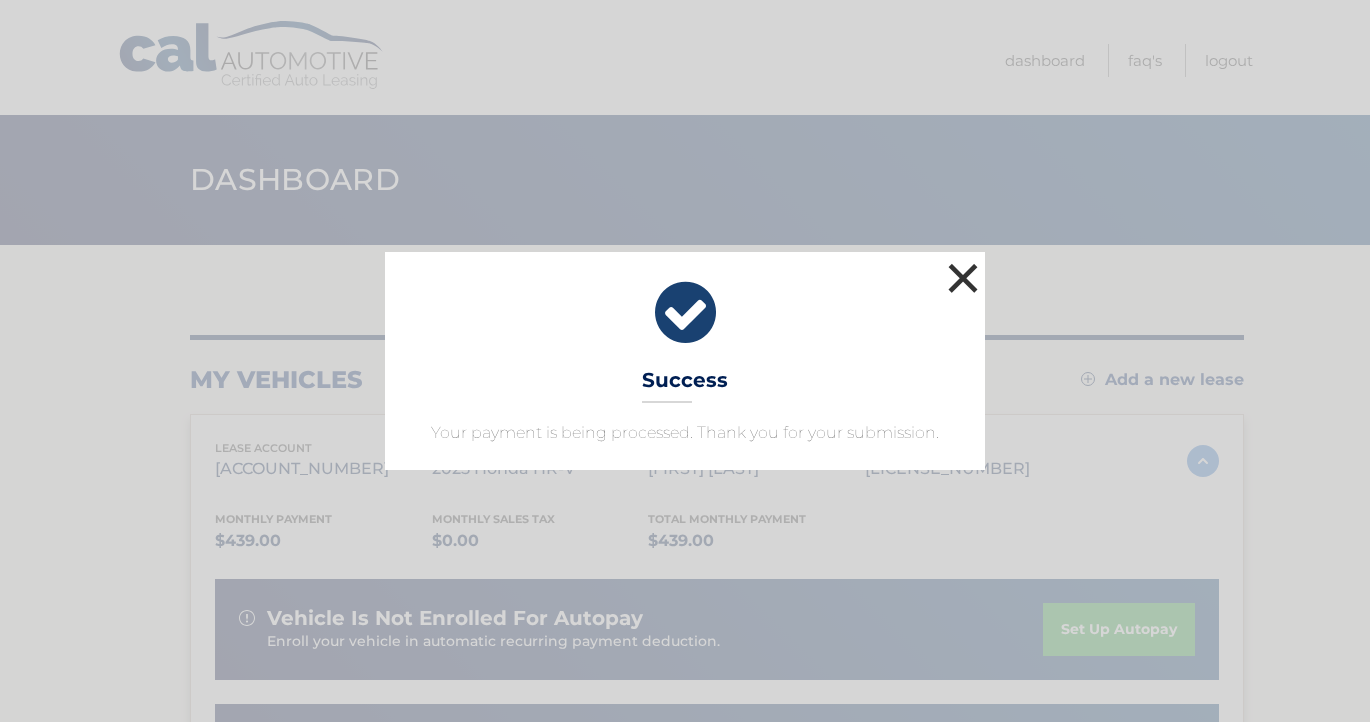 click on "×" at bounding box center (963, 278) 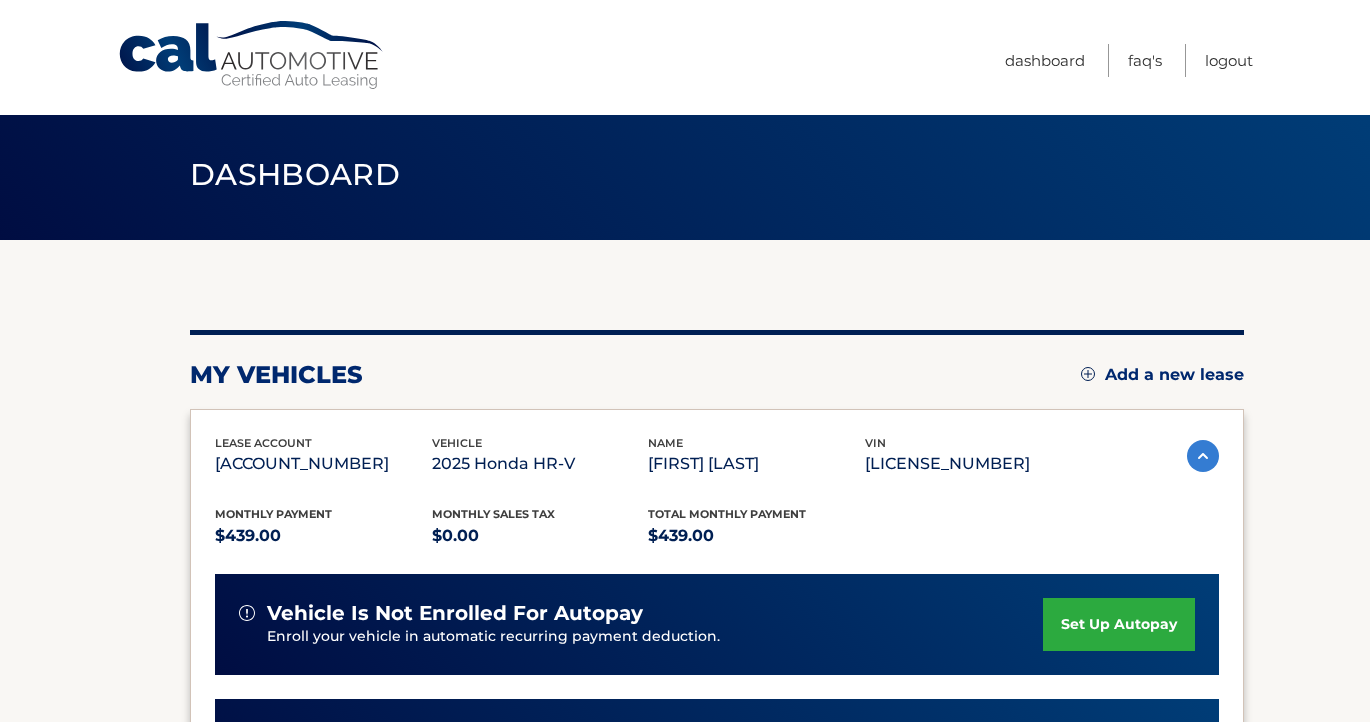 scroll, scrollTop: 0, scrollLeft: 0, axis: both 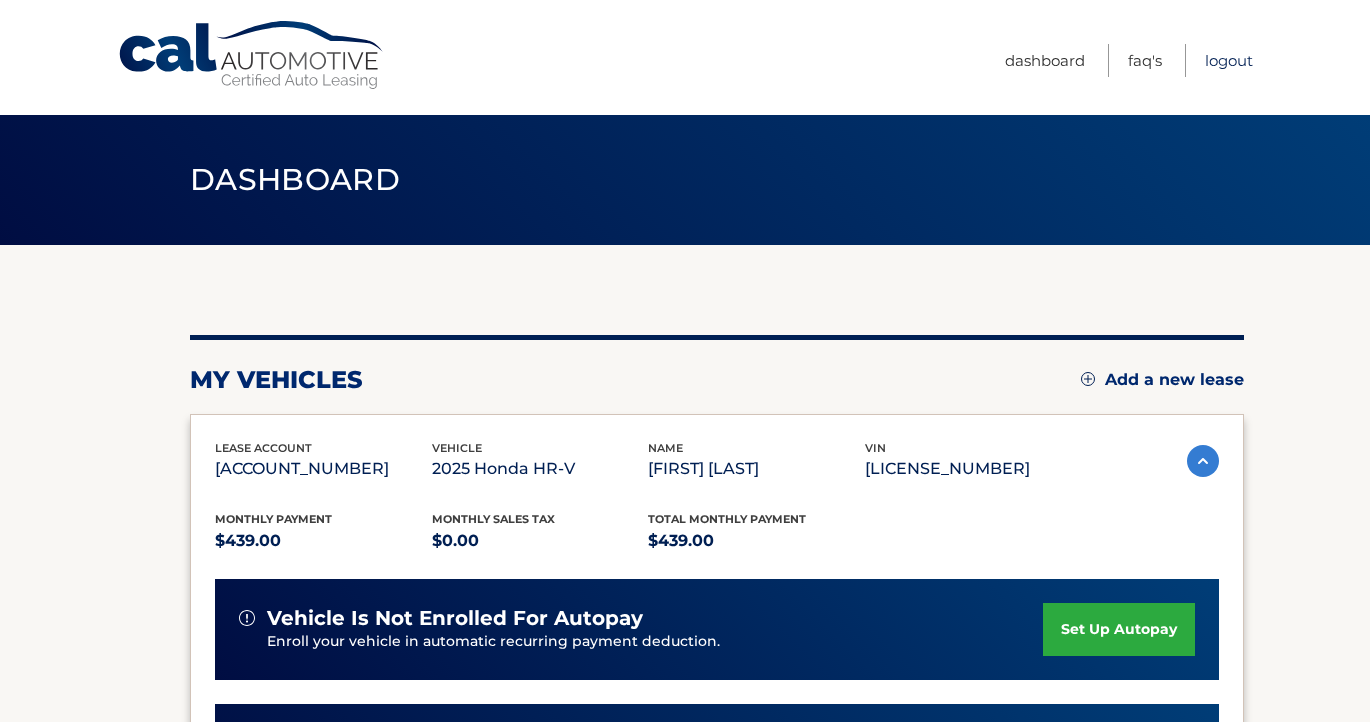 click on "Logout" at bounding box center (1229, 60) 